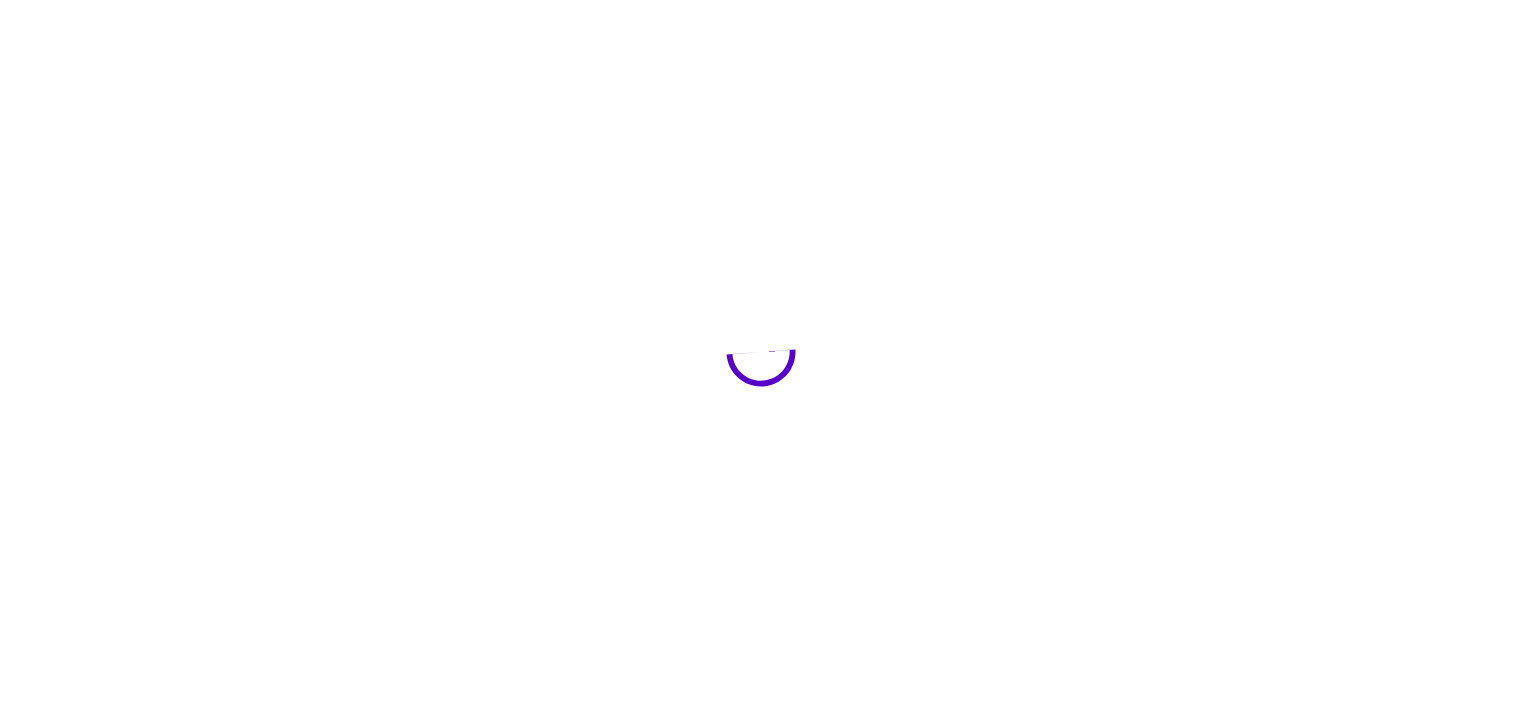 scroll, scrollTop: 0, scrollLeft: 0, axis: both 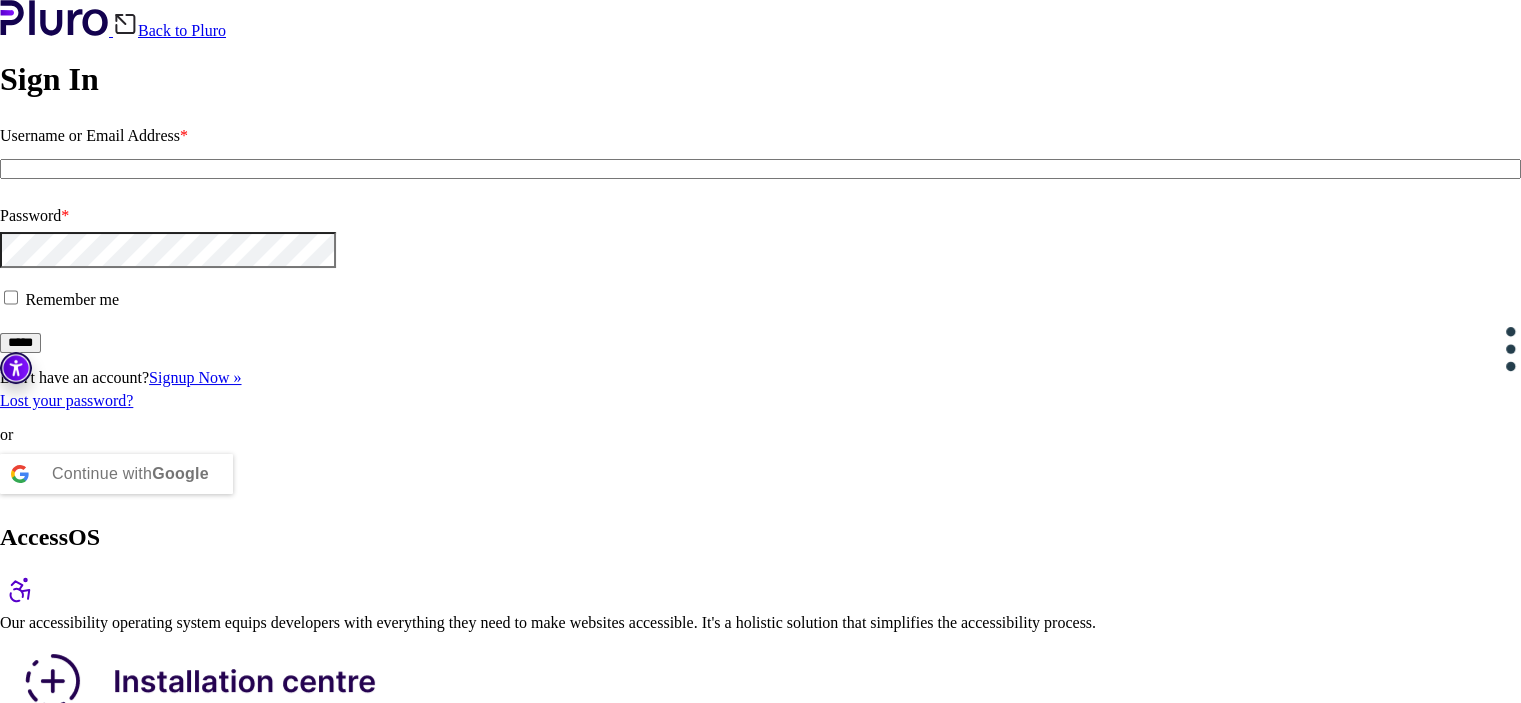 type on "**********" 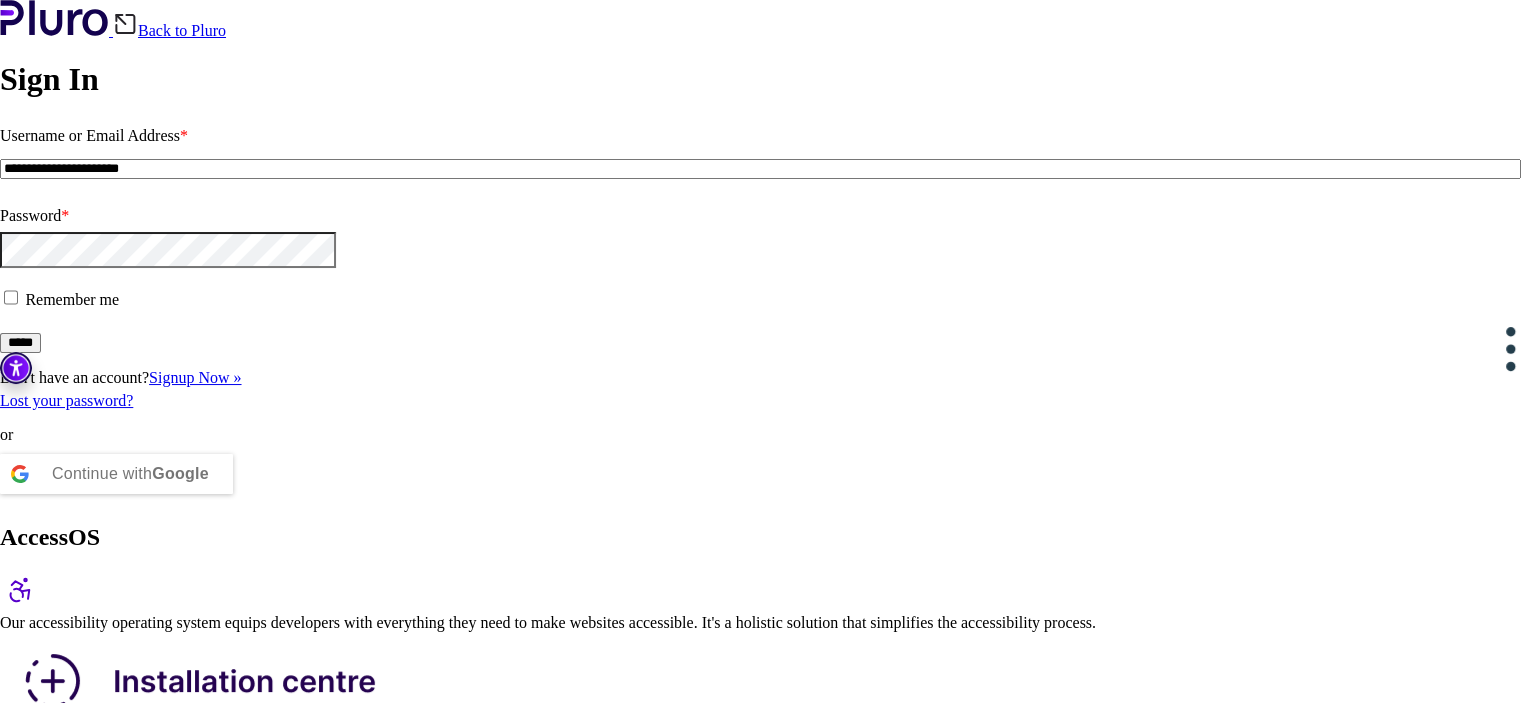 click on "*****" at bounding box center (20, 343) 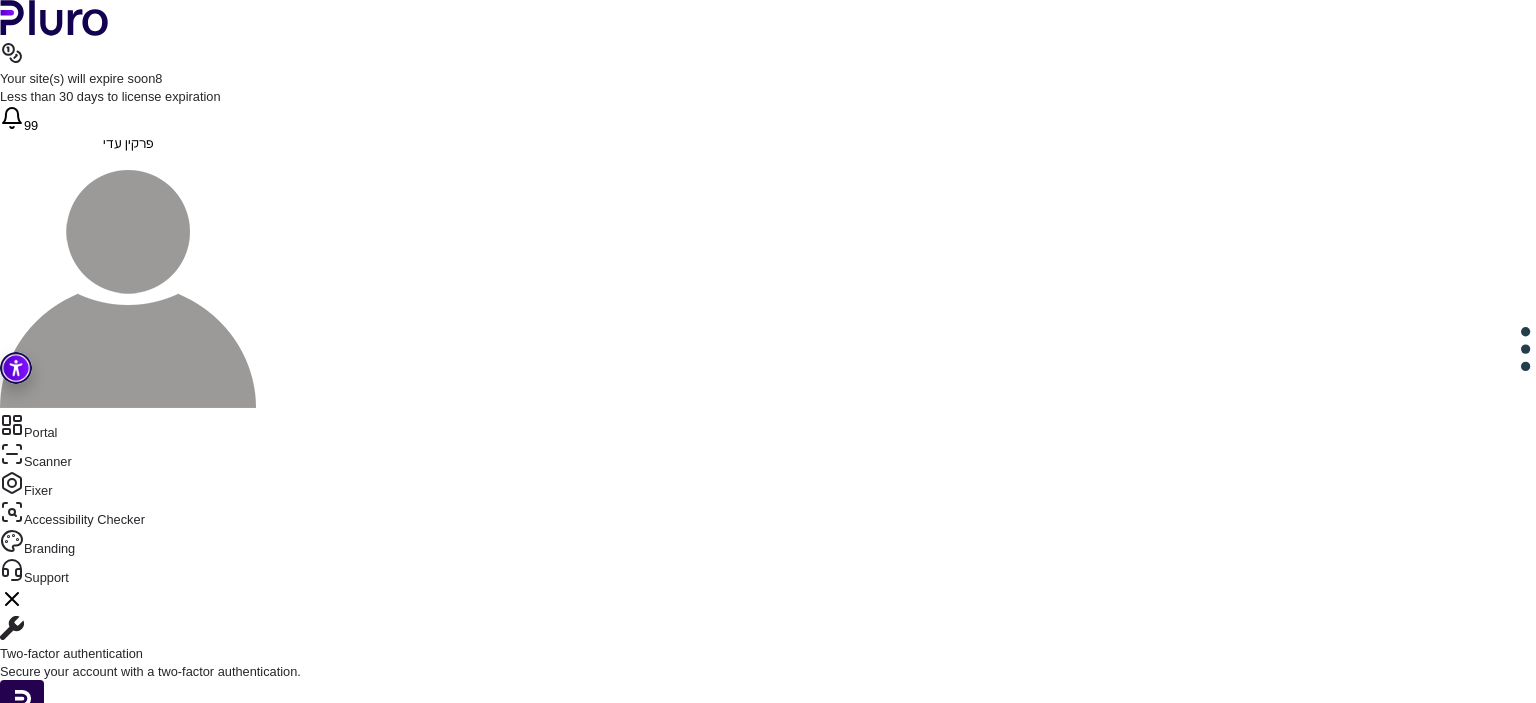 scroll, scrollTop: 0, scrollLeft: 0, axis: both 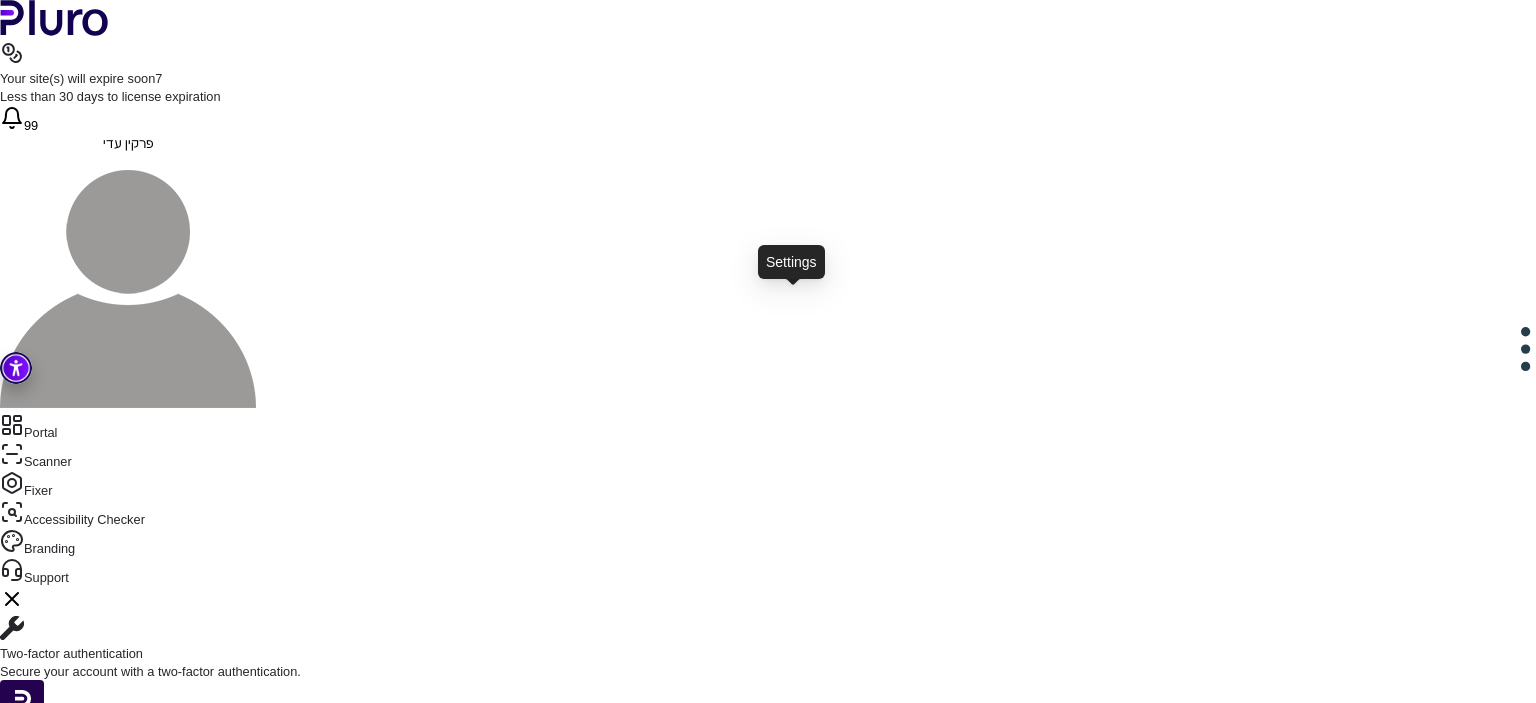 click 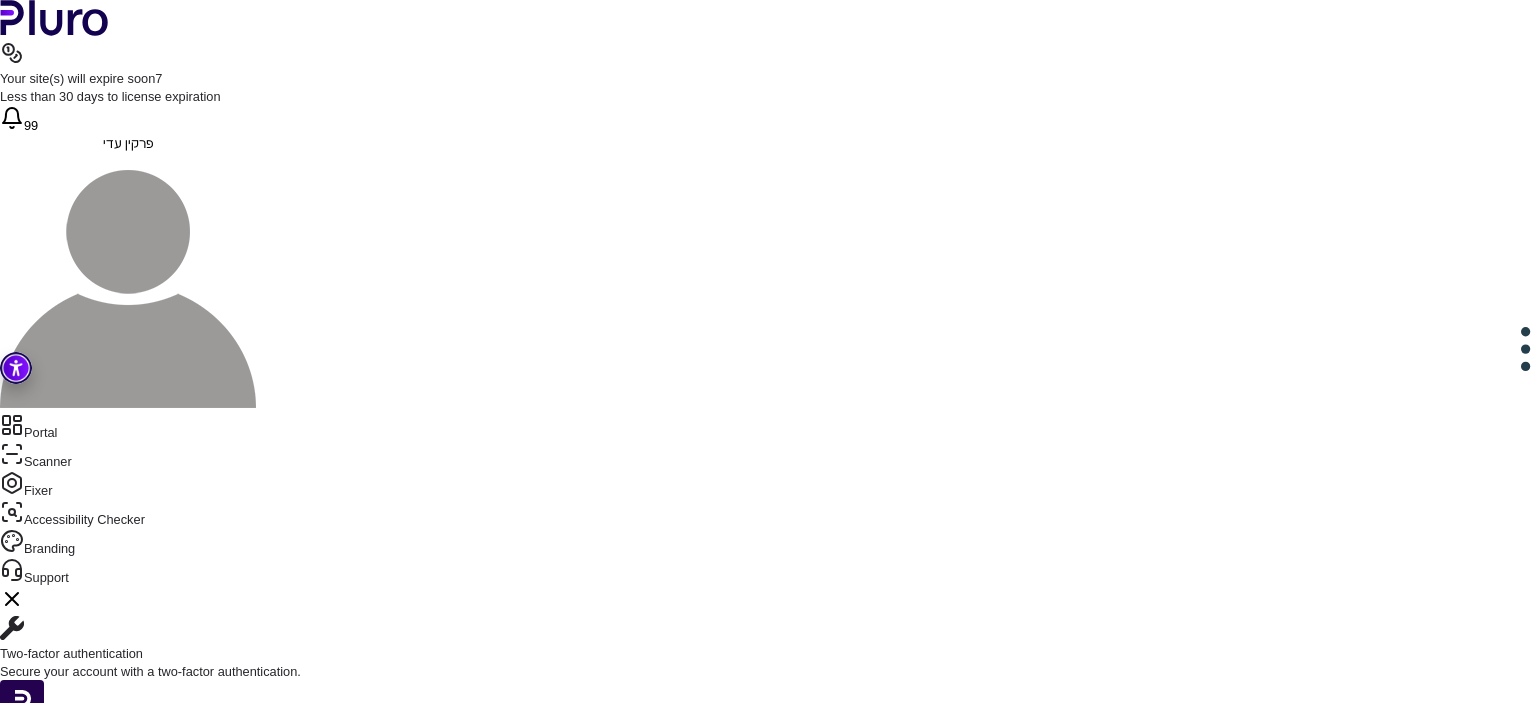 scroll, scrollTop: 608, scrollLeft: 0, axis: vertical 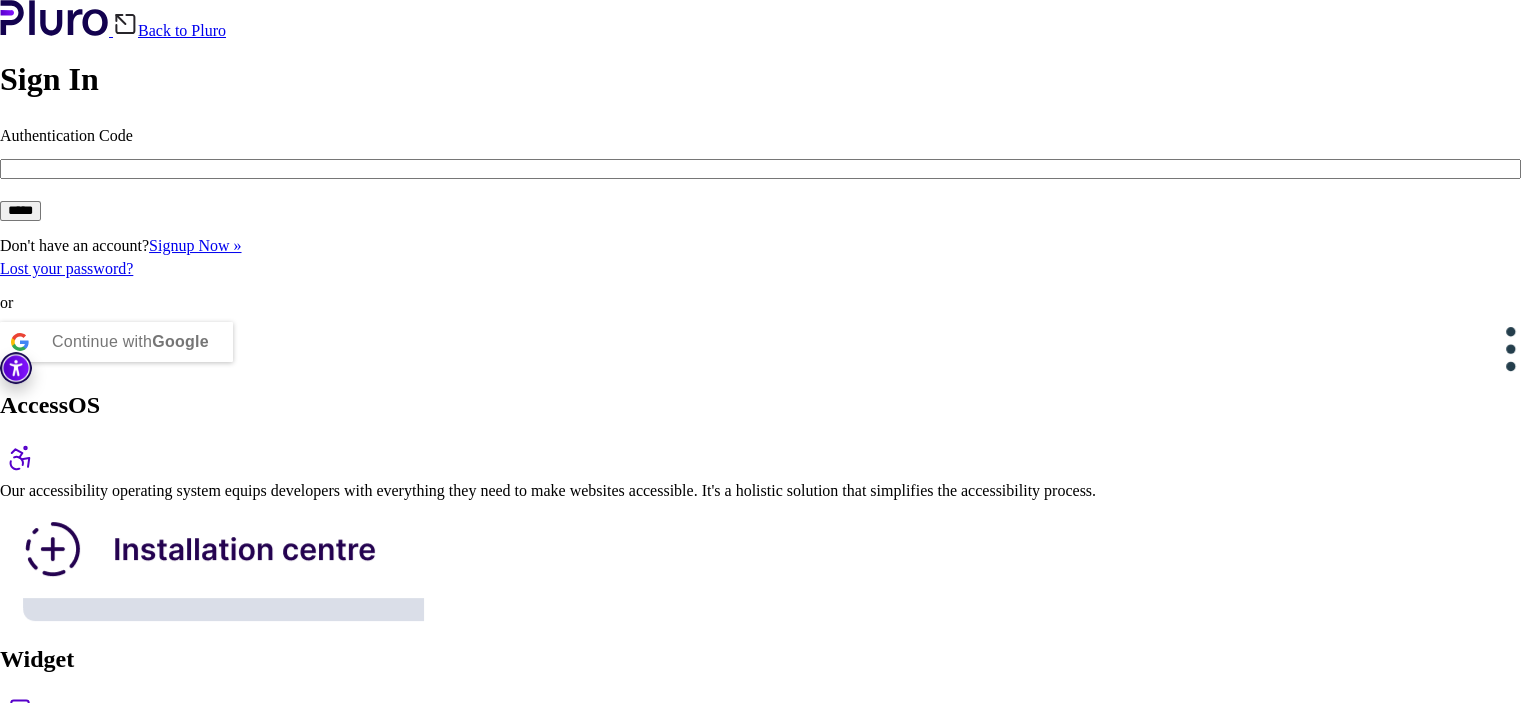 click on "Authentication Code" at bounding box center (760, 169) 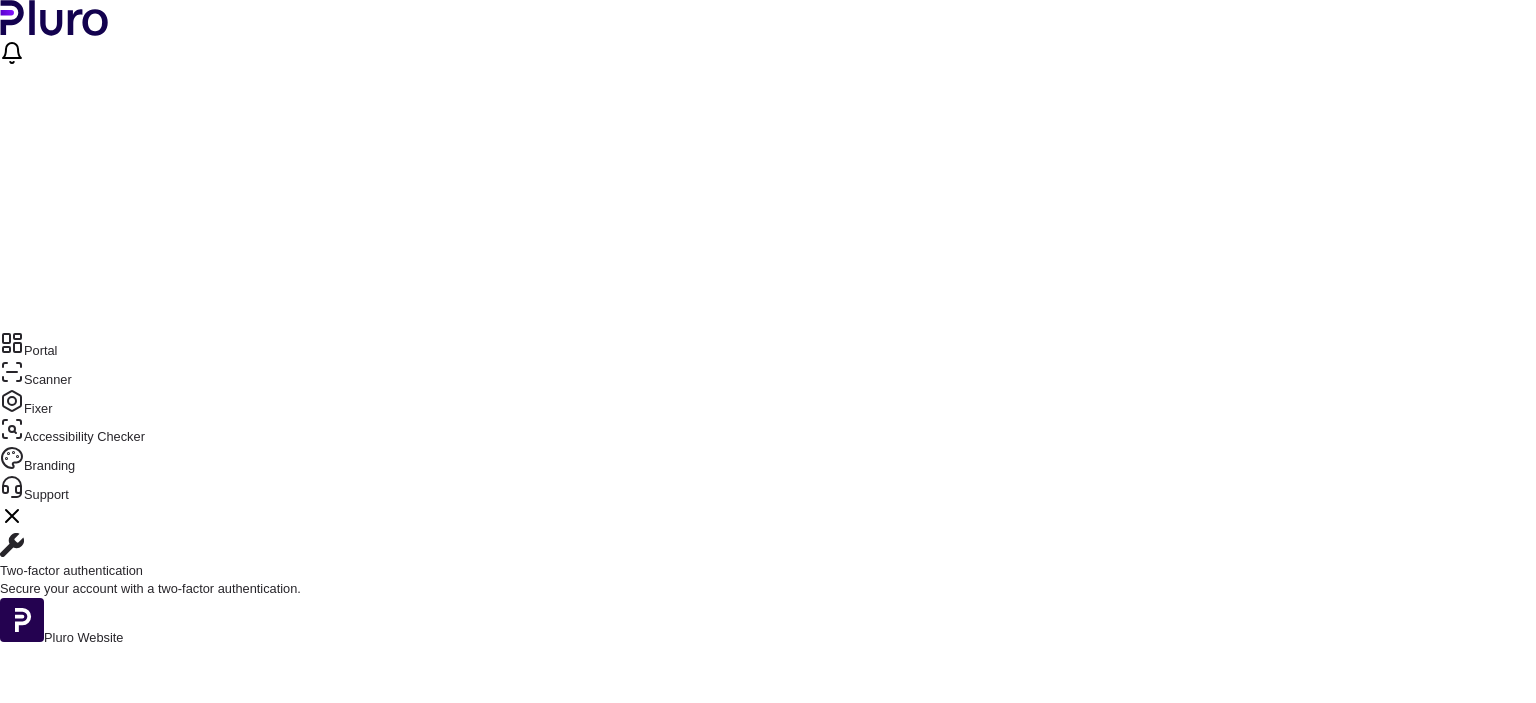 scroll, scrollTop: 0, scrollLeft: 0, axis: both 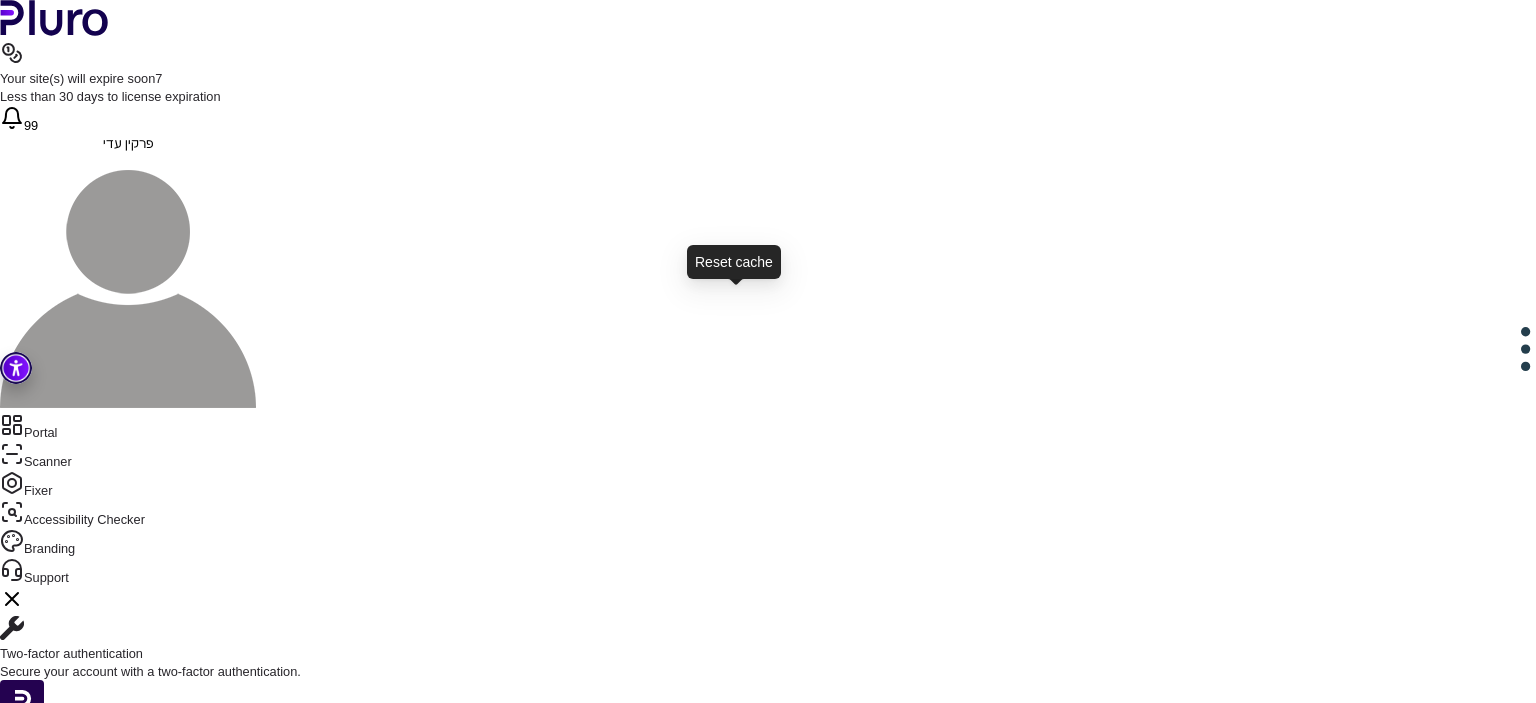 click 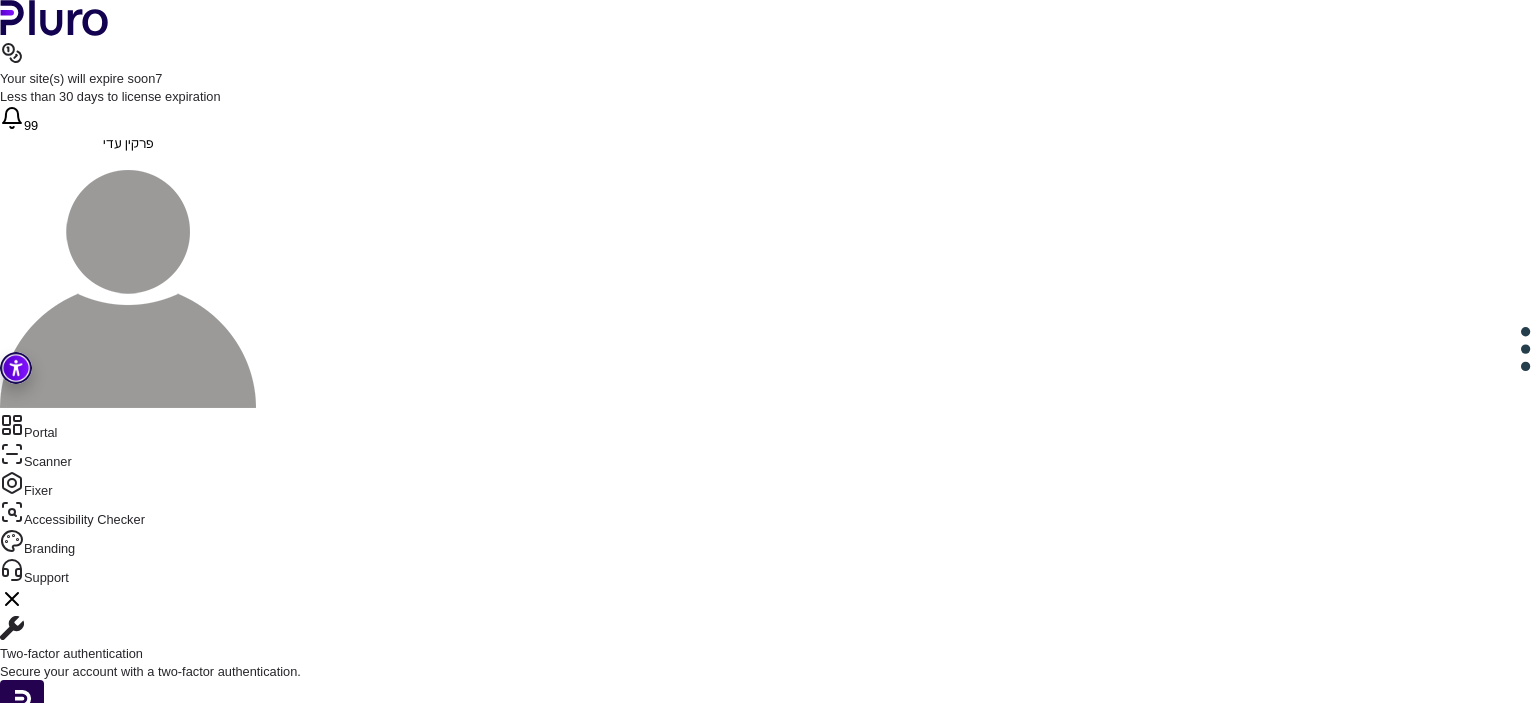 scroll, scrollTop: 0, scrollLeft: 0, axis: both 